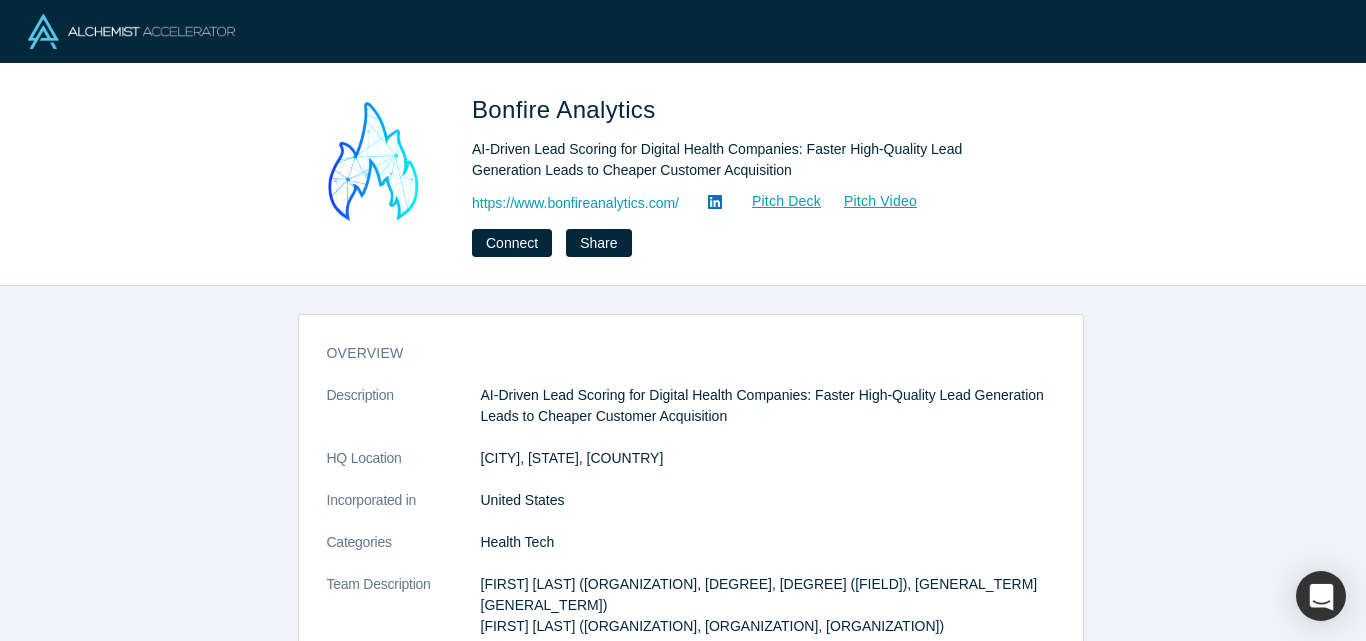 scroll, scrollTop: 0, scrollLeft: 0, axis: both 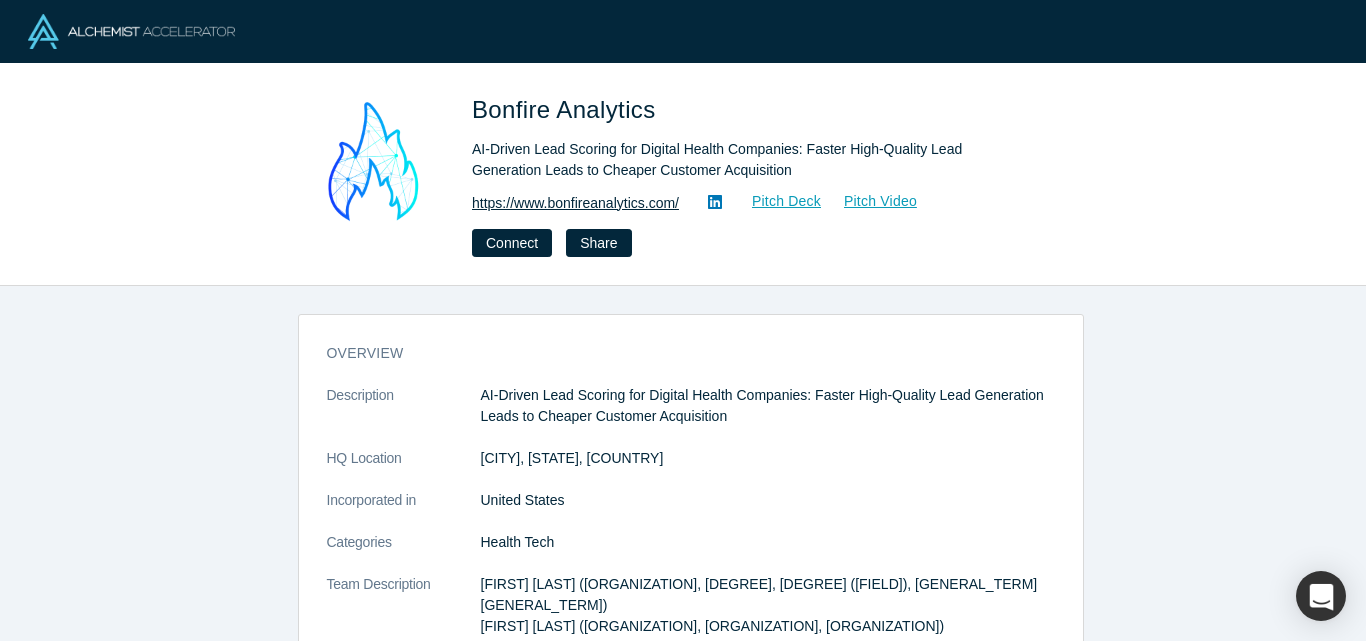 click on "https://www.bonfireanalytics.com/" at bounding box center [575, 203] 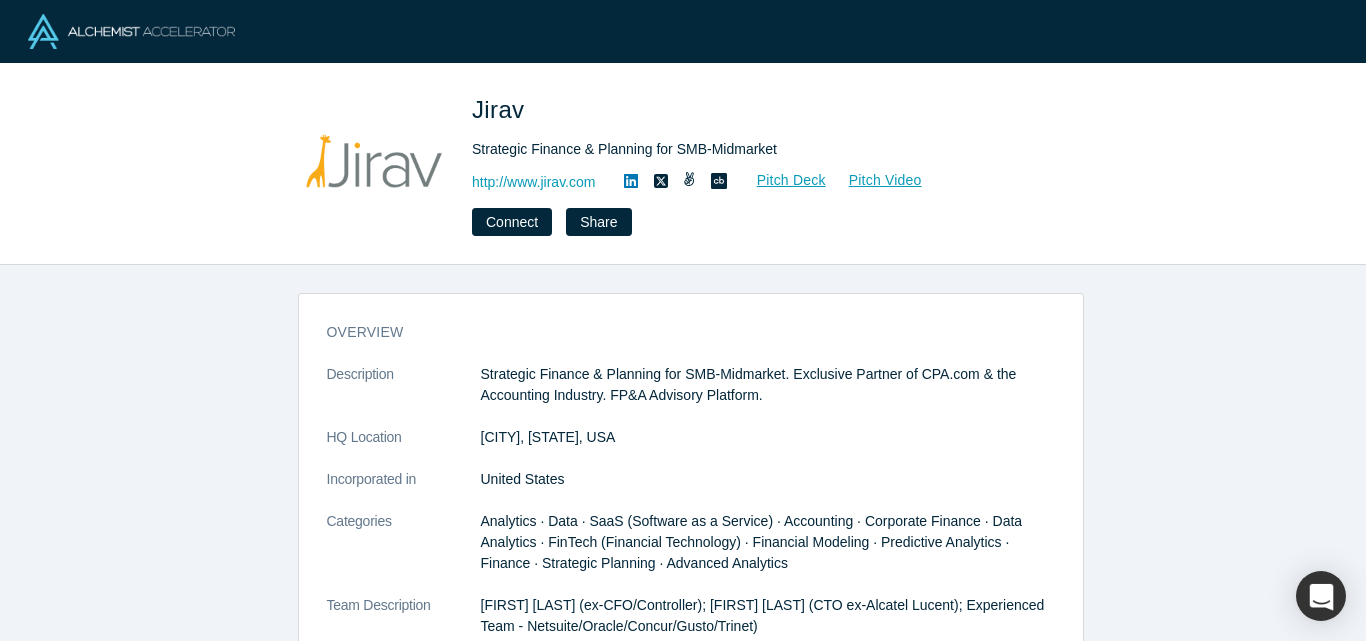 scroll, scrollTop: 0, scrollLeft: 0, axis: both 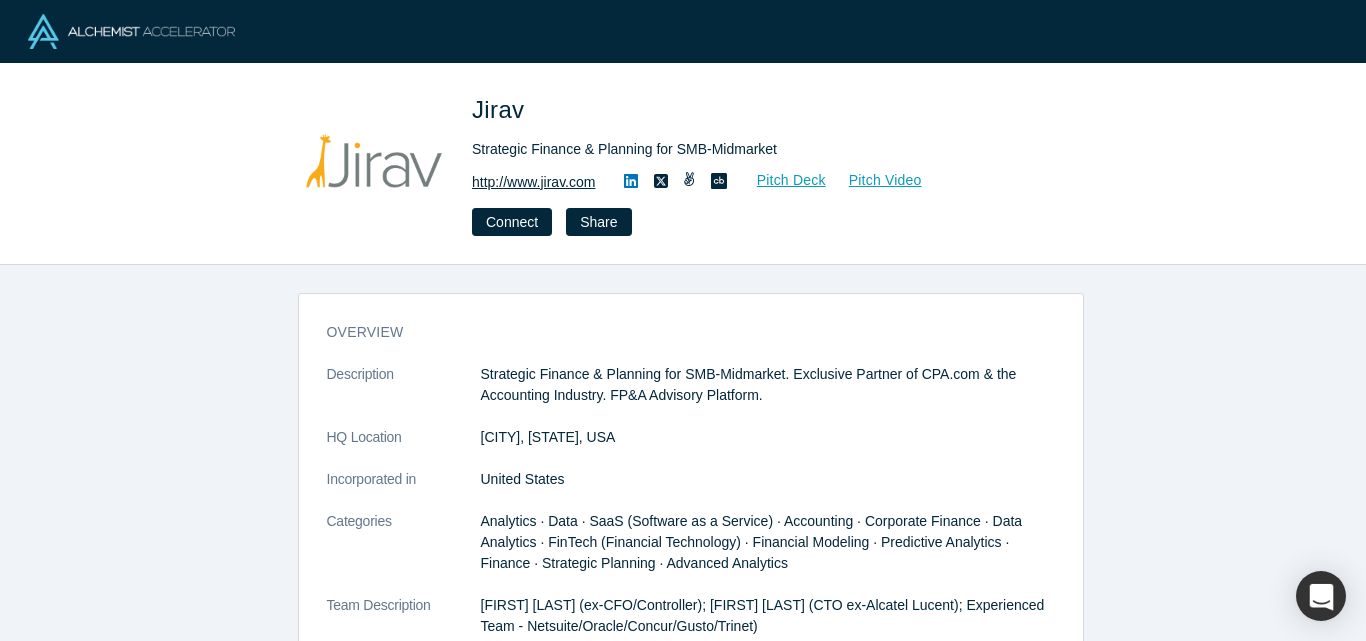 click on "http://www.jirav.com" at bounding box center [533, 182] 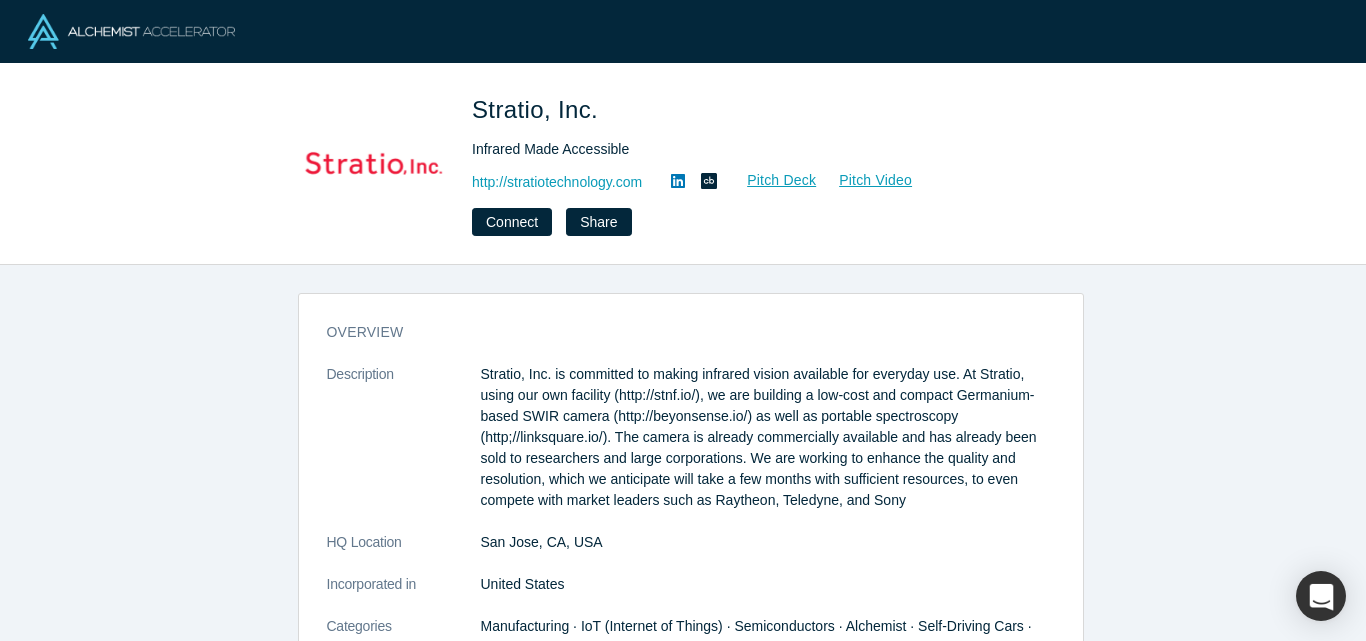 scroll, scrollTop: 0, scrollLeft: 0, axis: both 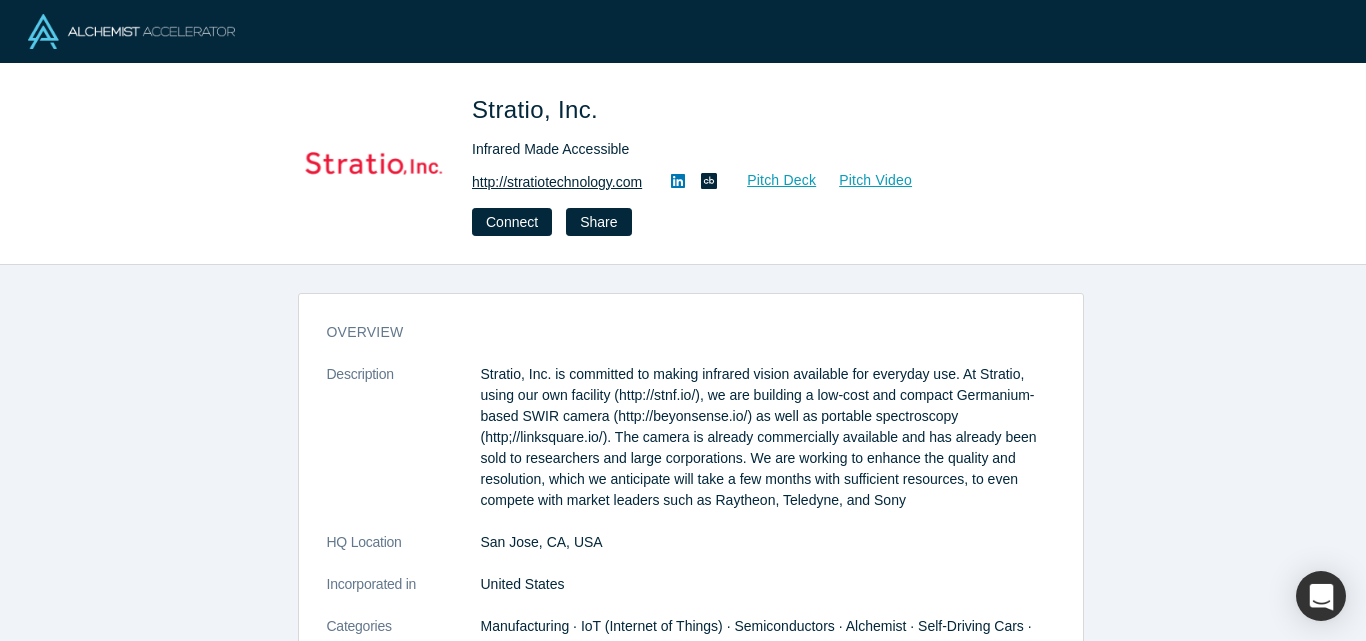 click on "http://stratiotechnology.com" at bounding box center (557, 182) 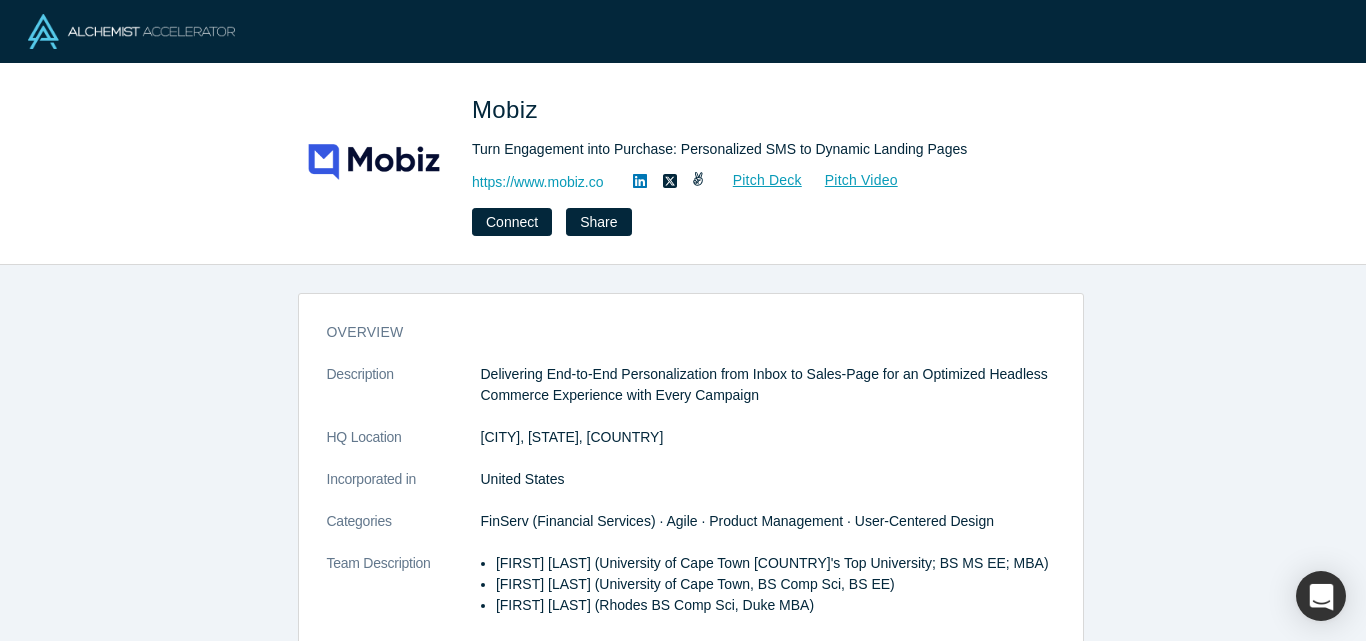 scroll, scrollTop: 0, scrollLeft: 0, axis: both 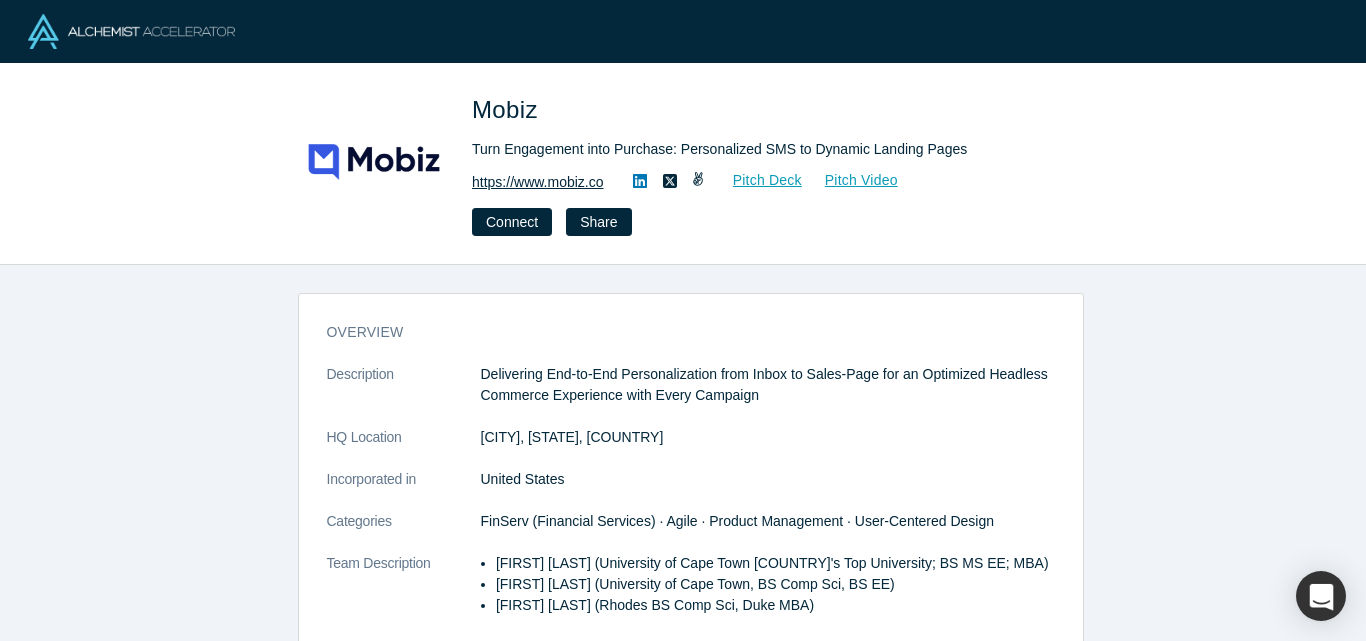 click on "https://www.mobiz.co" at bounding box center [538, 182] 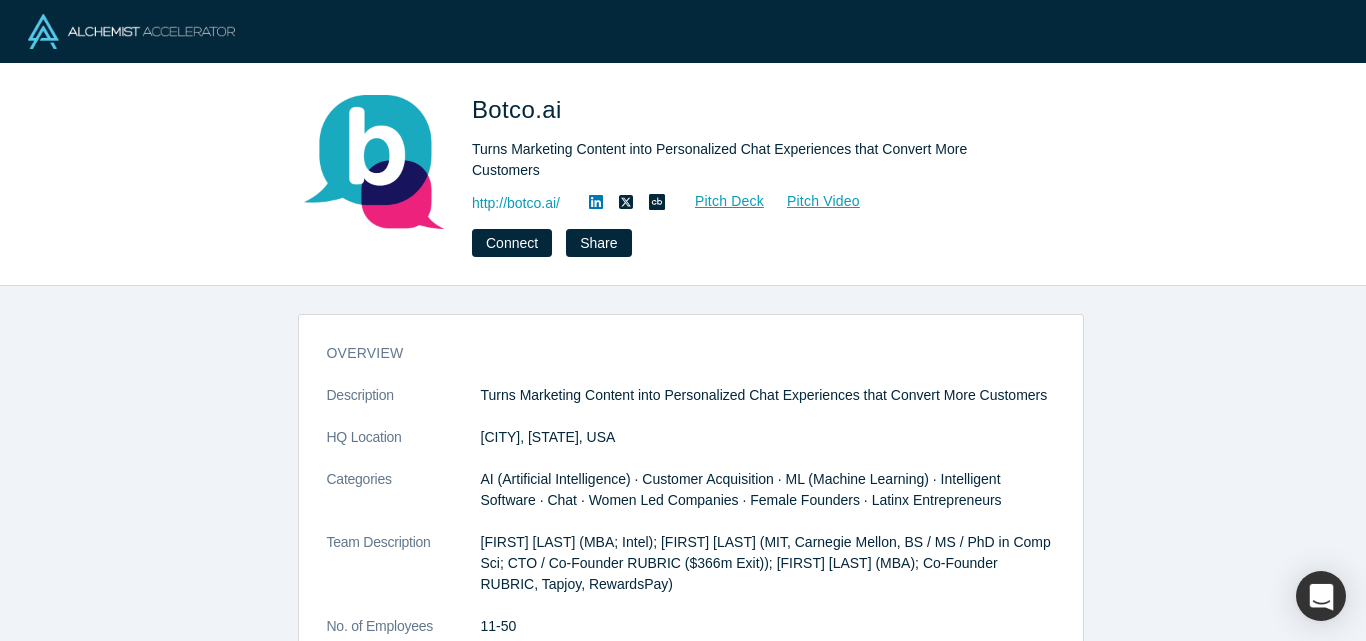 scroll, scrollTop: 0, scrollLeft: 0, axis: both 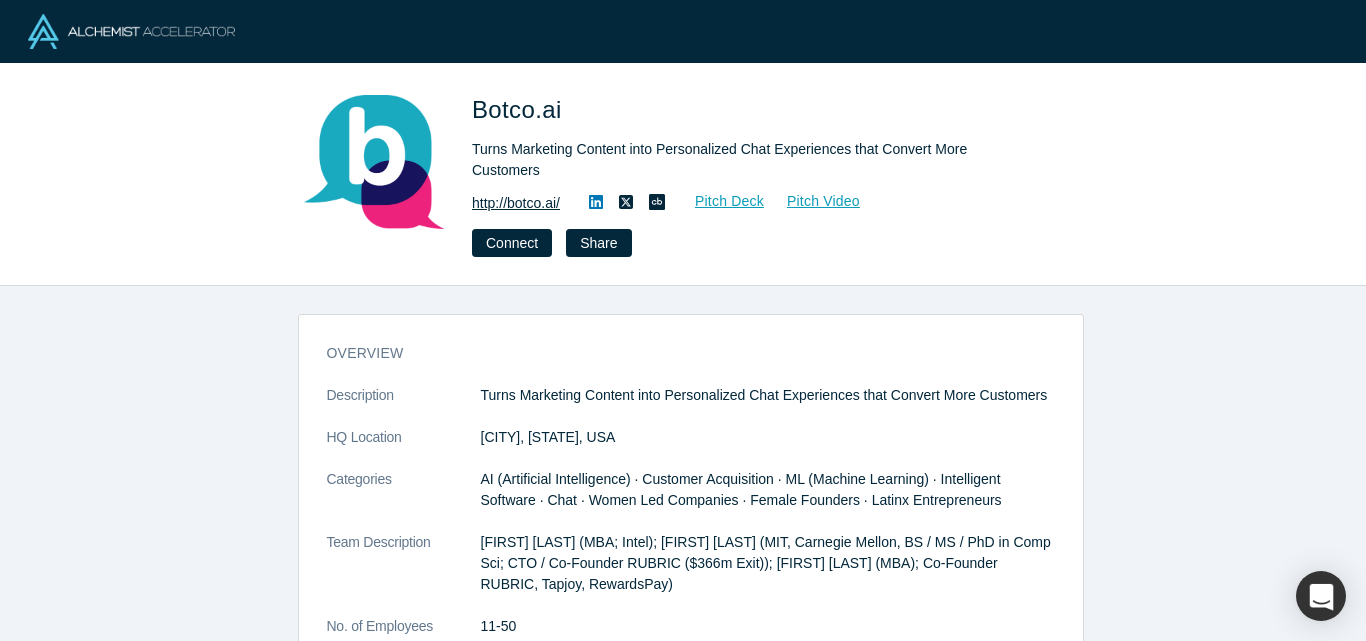click on "http://botco.ai/" at bounding box center (516, 203) 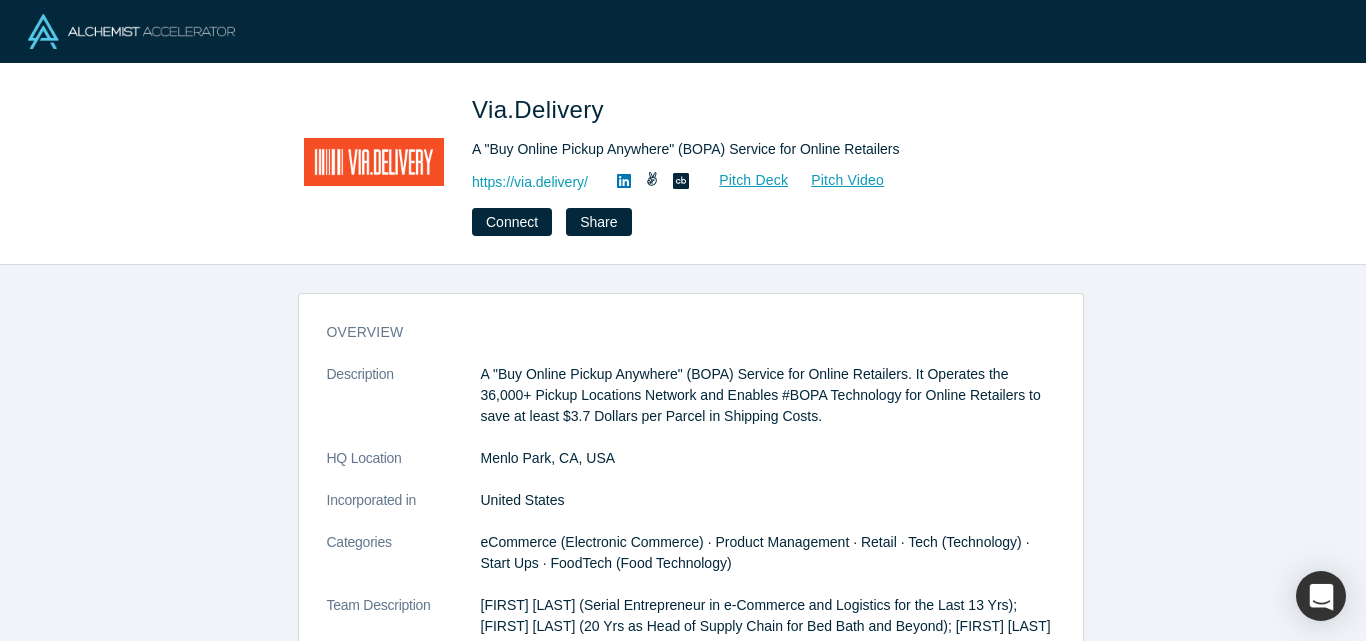 scroll, scrollTop: 0, scrollLeft: 0, axis: both 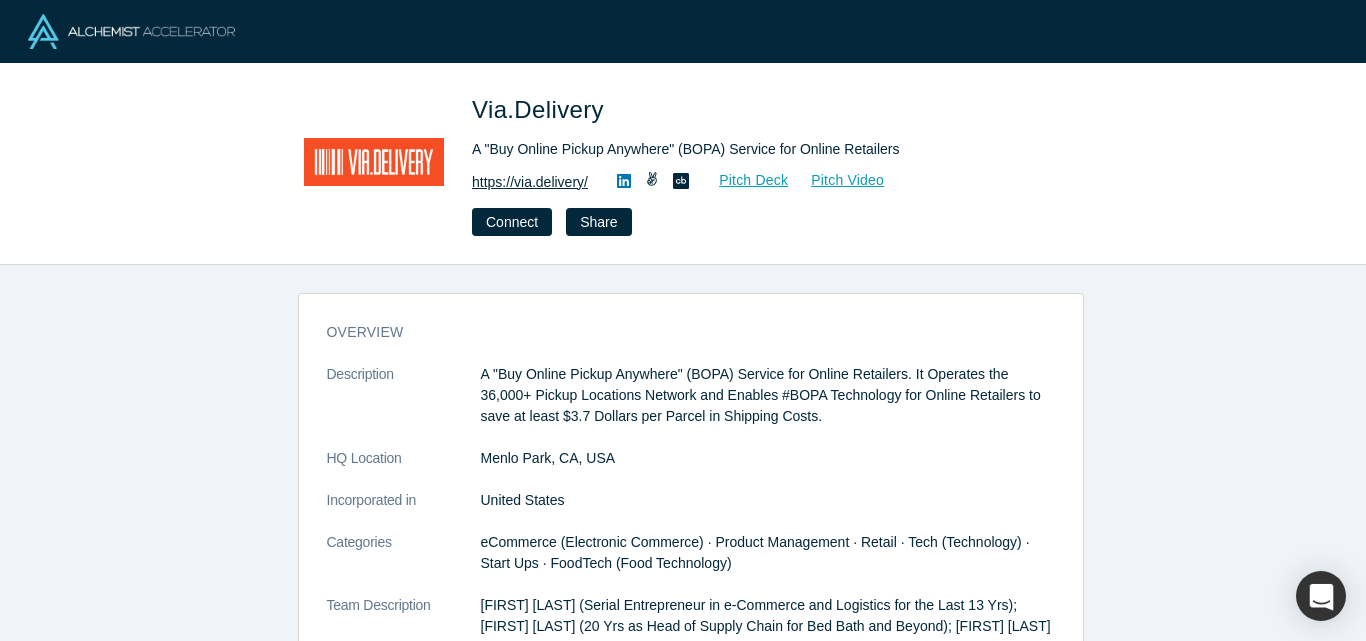 click on "https://via.delivery/" at bounding box center (530, 182) 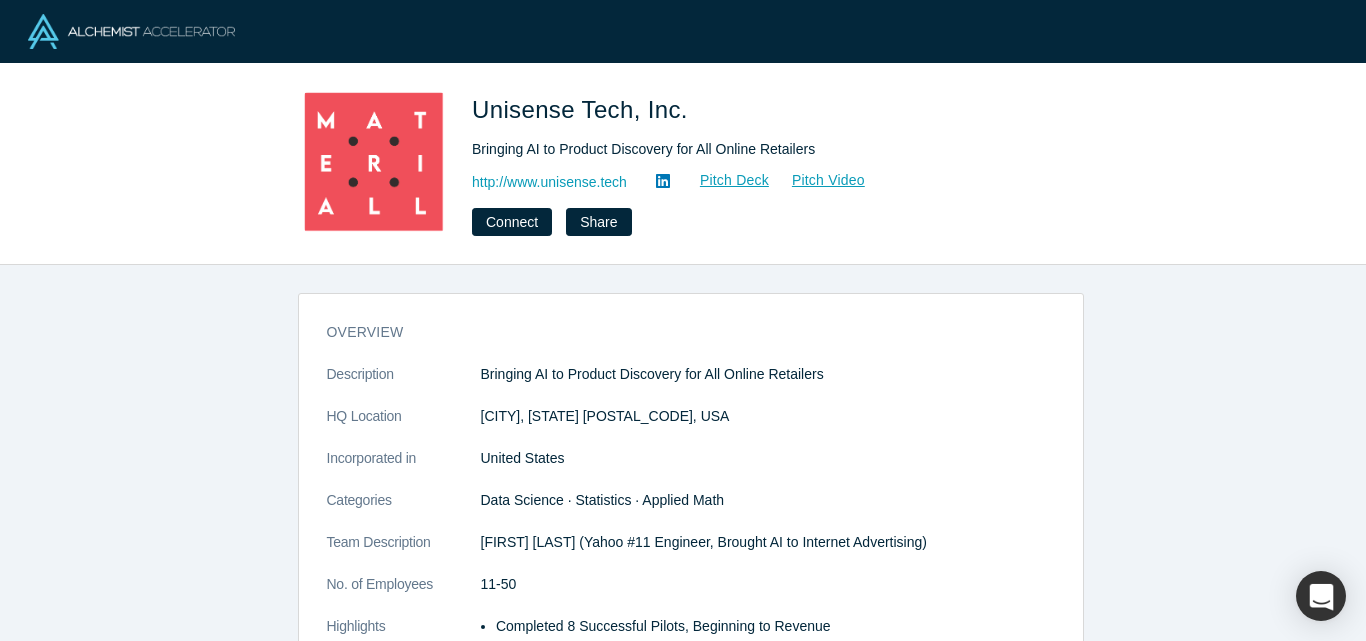 scroll, scrollTop: 0, scrollLeft: 0, axis: both 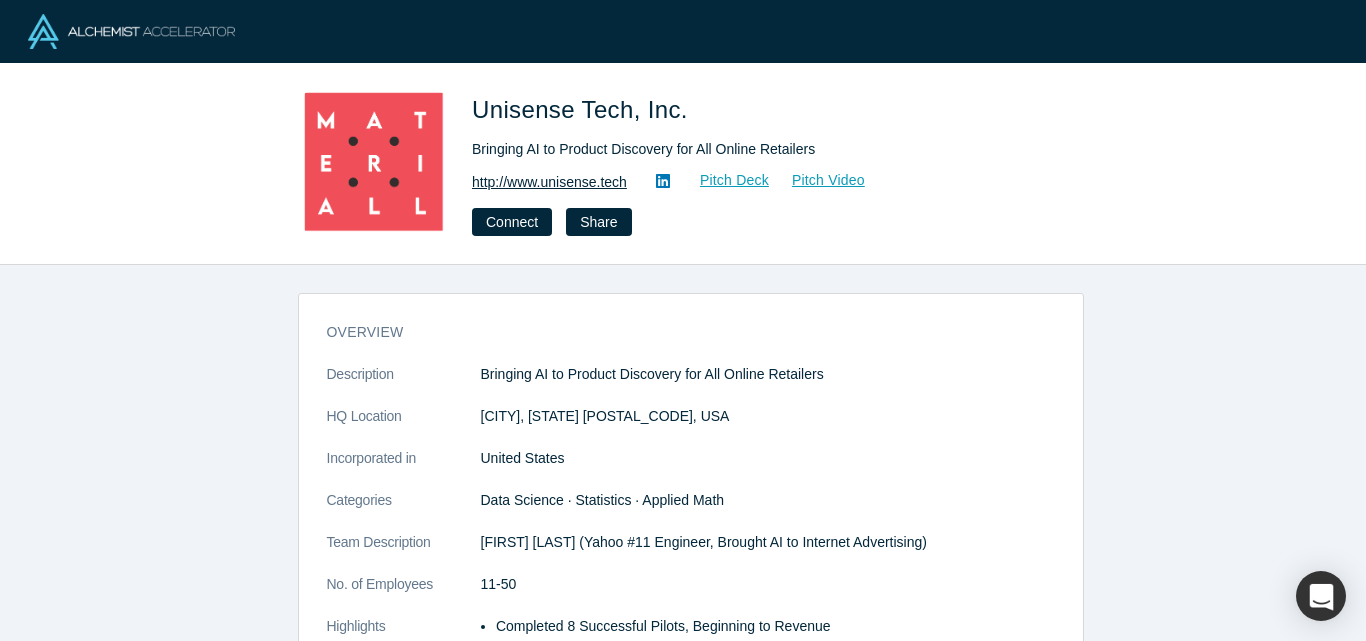click on "http://www.unisense.tech" at bounding box center (549, 182) 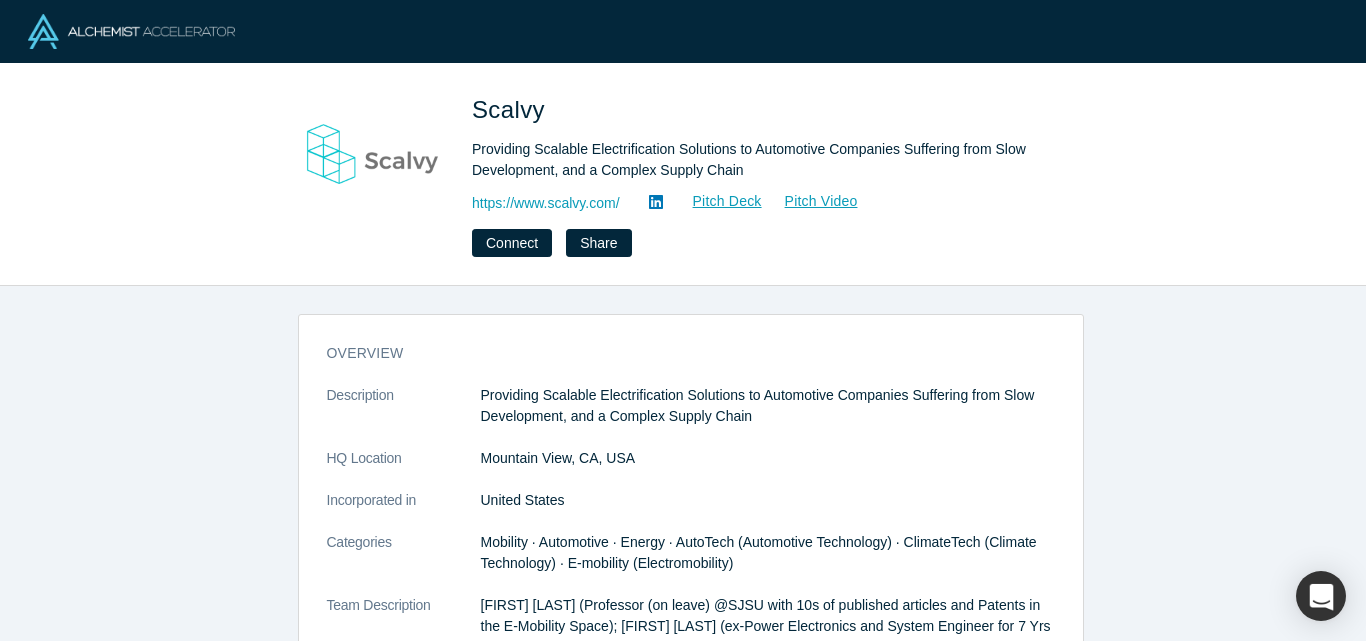 scroll, scrollTop: 0, scrollLeft: 0, axis: both 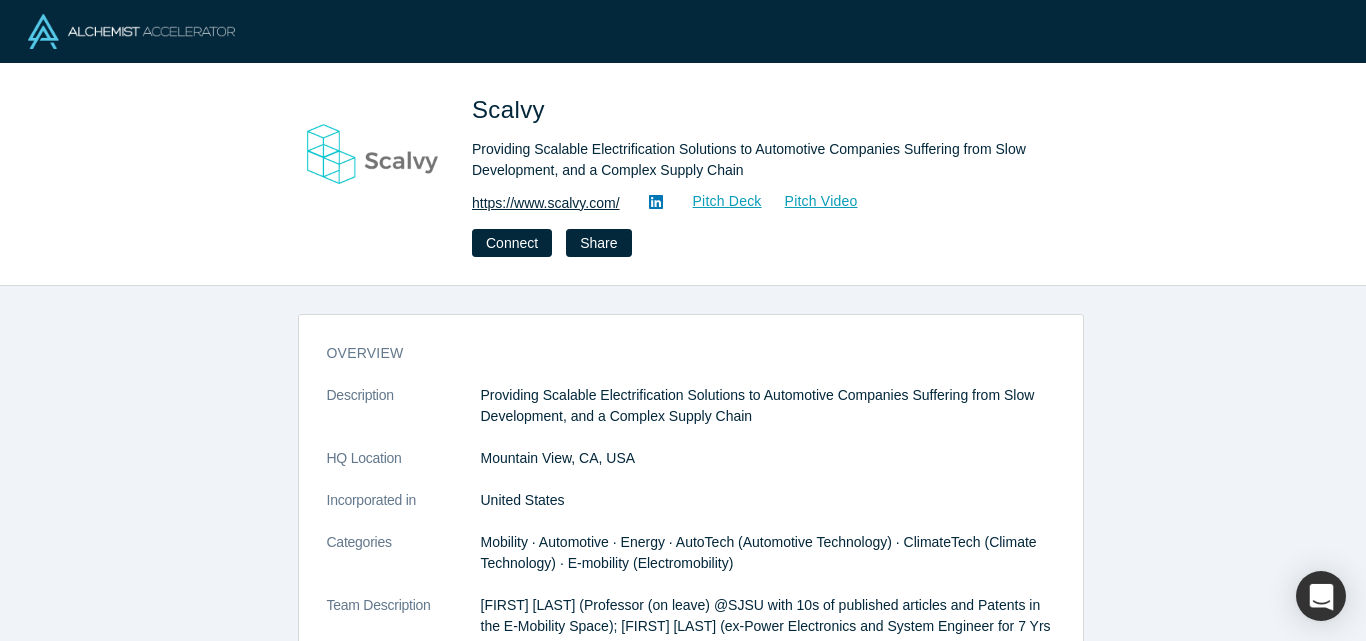 click on "https://www.scalvy.com/" at bounding box center (546, 203) 